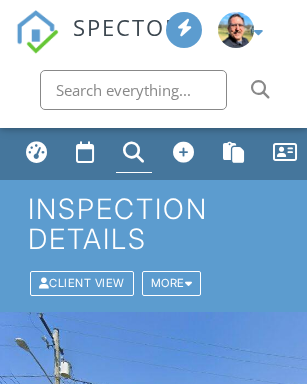 scroll, scrollTop: 0, scrollLeft: 0, axis: both 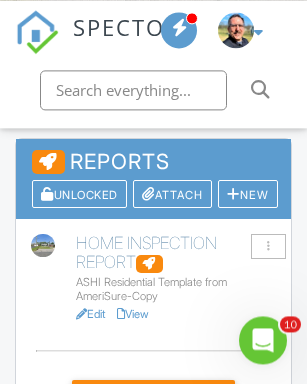 click on "New" at bounding box center [248, 194] 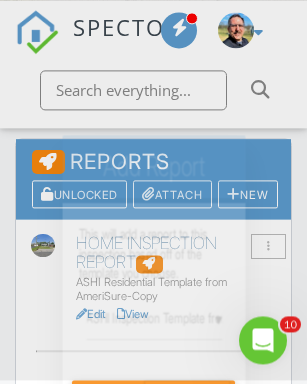 scroll, scrollTop: 572, scrollLeft: 0, axis: vertical 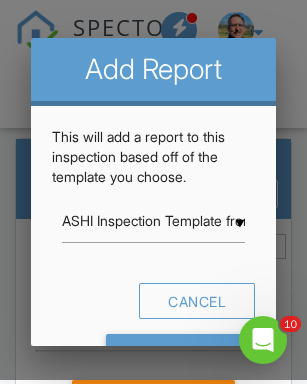 click on "ASHI Inspection Template from Precise Inspecting" at bounding box center [153, 221] 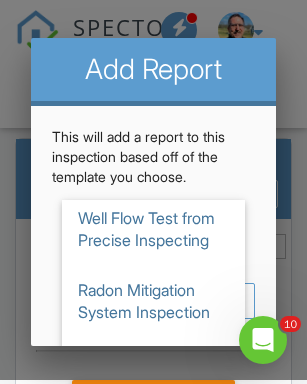 scroll, scrollTop: 773, scrollLeft: 0, axis: vertical 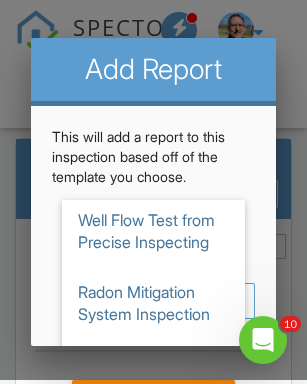 click on "AmeriSure WDI Report" at bounding box center (153, 447) 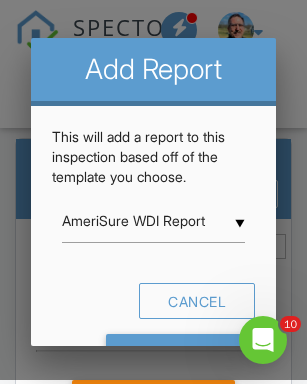 click on "Add Report" at bounding box center [180, 352] 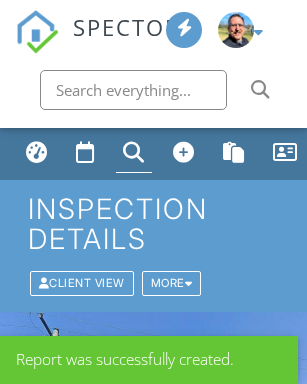 scroll, scrollTop: 0, scrollLeft: 0, axis: both 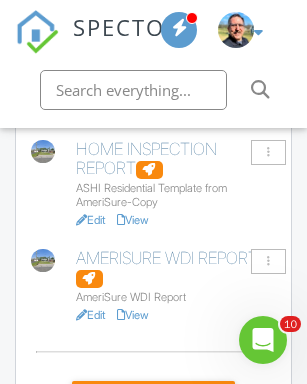 click on "AmeriSure WDI Report" at bounding box center [176, 268] 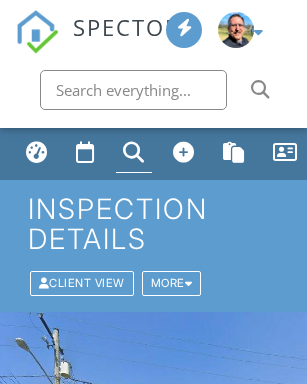 scroll, scrollTop: 0, scrollLeft: 0, axis: both 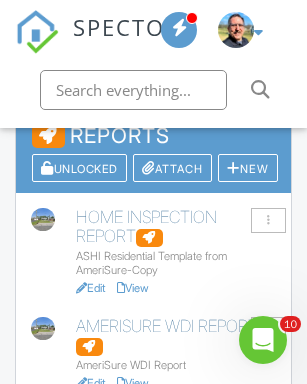 click on "Edit" at bounding box center [91, 288] 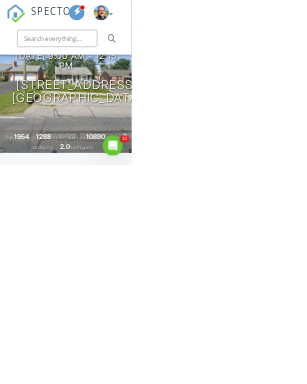 scroll, scrollTop: 305, scrollLeft: 0, axis: vertical 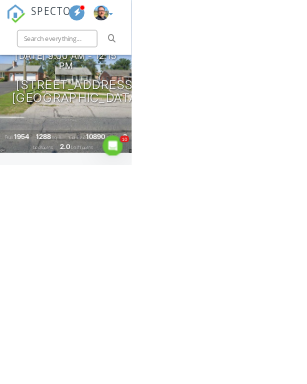 click on "Edit" at bounding box center (91, 676) 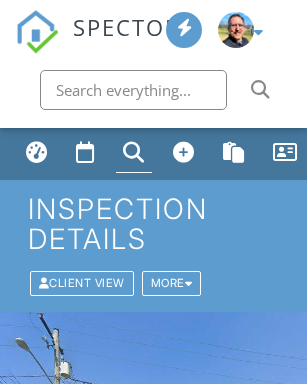 scroll, scrollTop: 0, scrollLeft: 0, axis: both 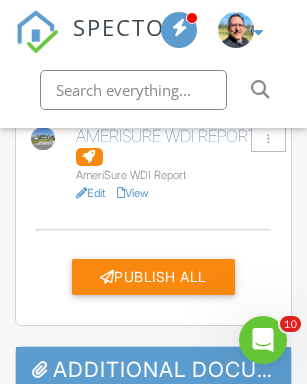 click on "Publish All" at bounding box center (153, 277) 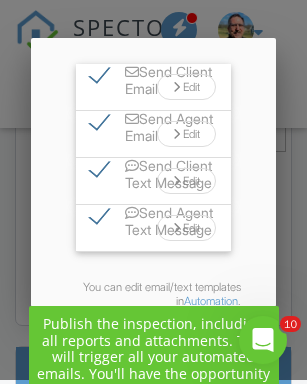 scroll, scrollTop: 328, scrollLeft: 0, axis: vertical 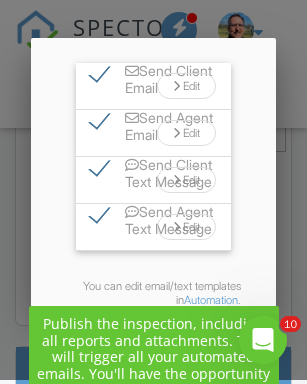 click on "Edit" at bounding box center [186, 86] 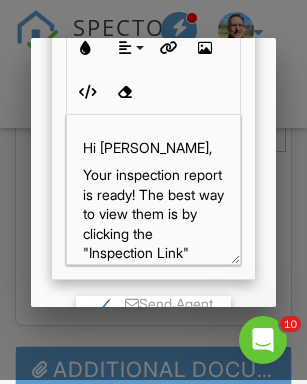 scroll, scrollTop: 594, scrollLeft: 0, axis: vertical 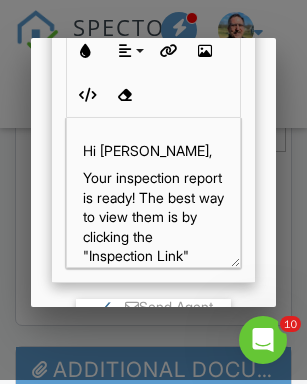 click on "Your inspection report is ready! The best way to view them is by clicking the "Inspection Link" below. This will provide access to an interactive report which is easy to navigate. I recommend starting with the Summary and then go back and read the entire report." at bounding box center [154, 305] 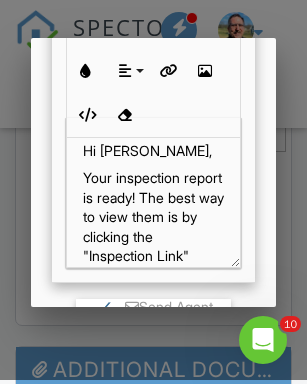 scroll, scrollTop: 788, scrollLeft: 0, axis: vertical 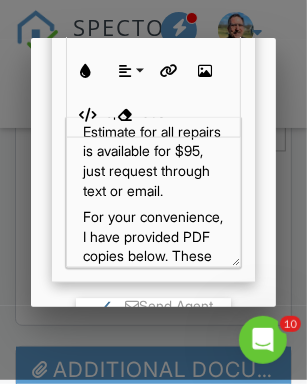 click on "A Repair Cost Estimate for all repairs is available for $95, just request through text or email." at bounding box center (154, 151) 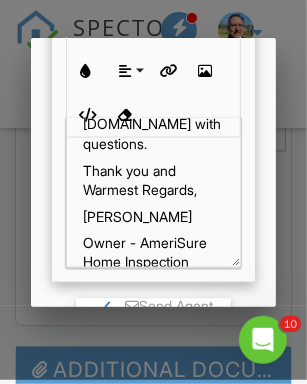 scroll, scrollTop: 1059, scrollLeft: 0, axis: vertical 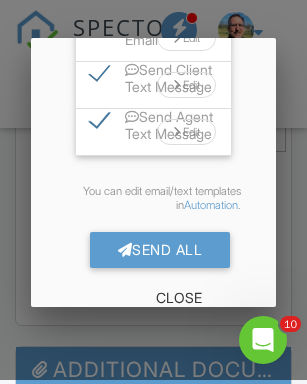 click on "Send All" at bounding box center [160, 250] 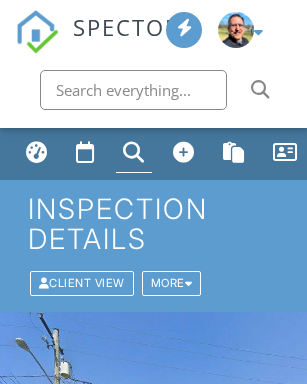 scroll, scrollTop: 798, scrollLeft: 0, axis: vertical 